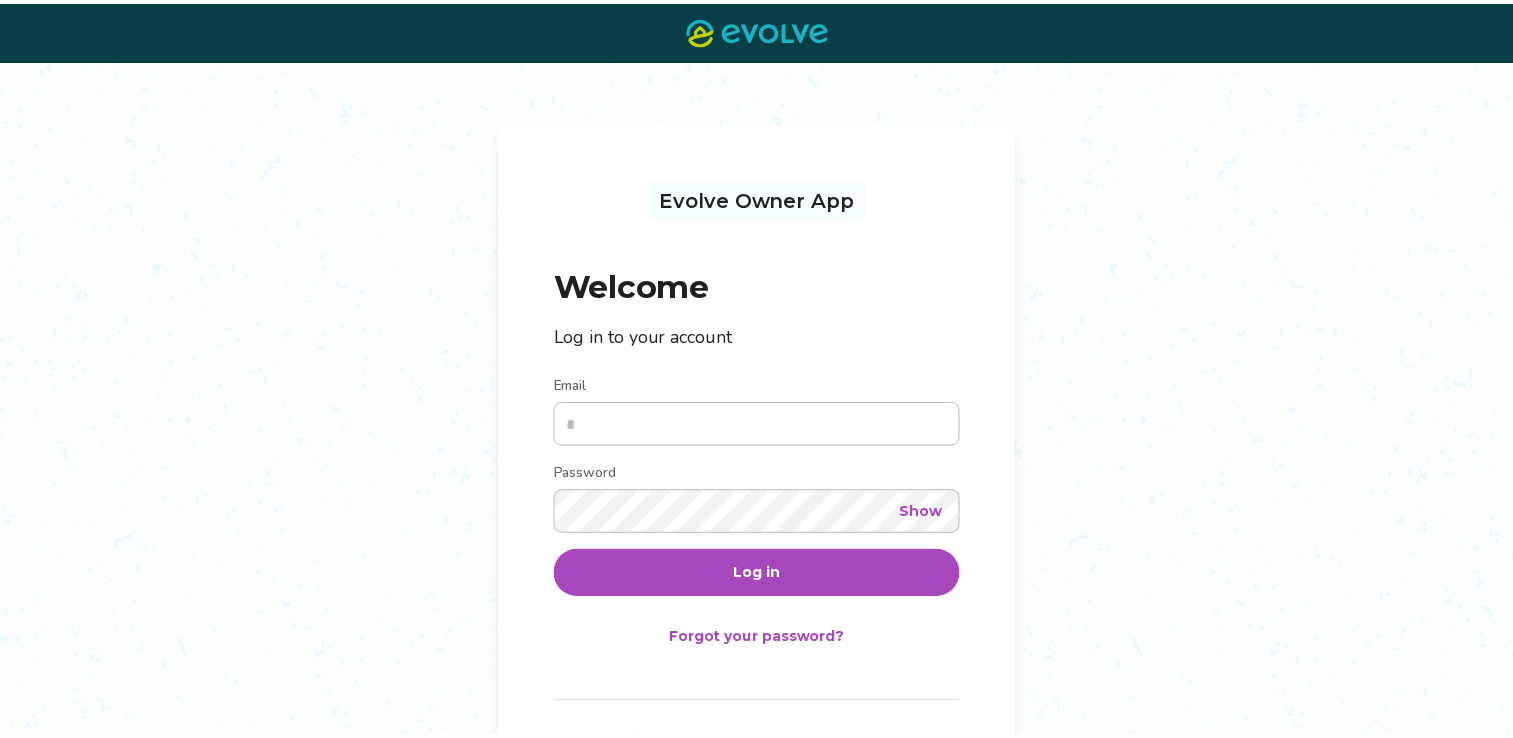 scroll, scrollTop: 0, scrollLeft: 0, axis: both 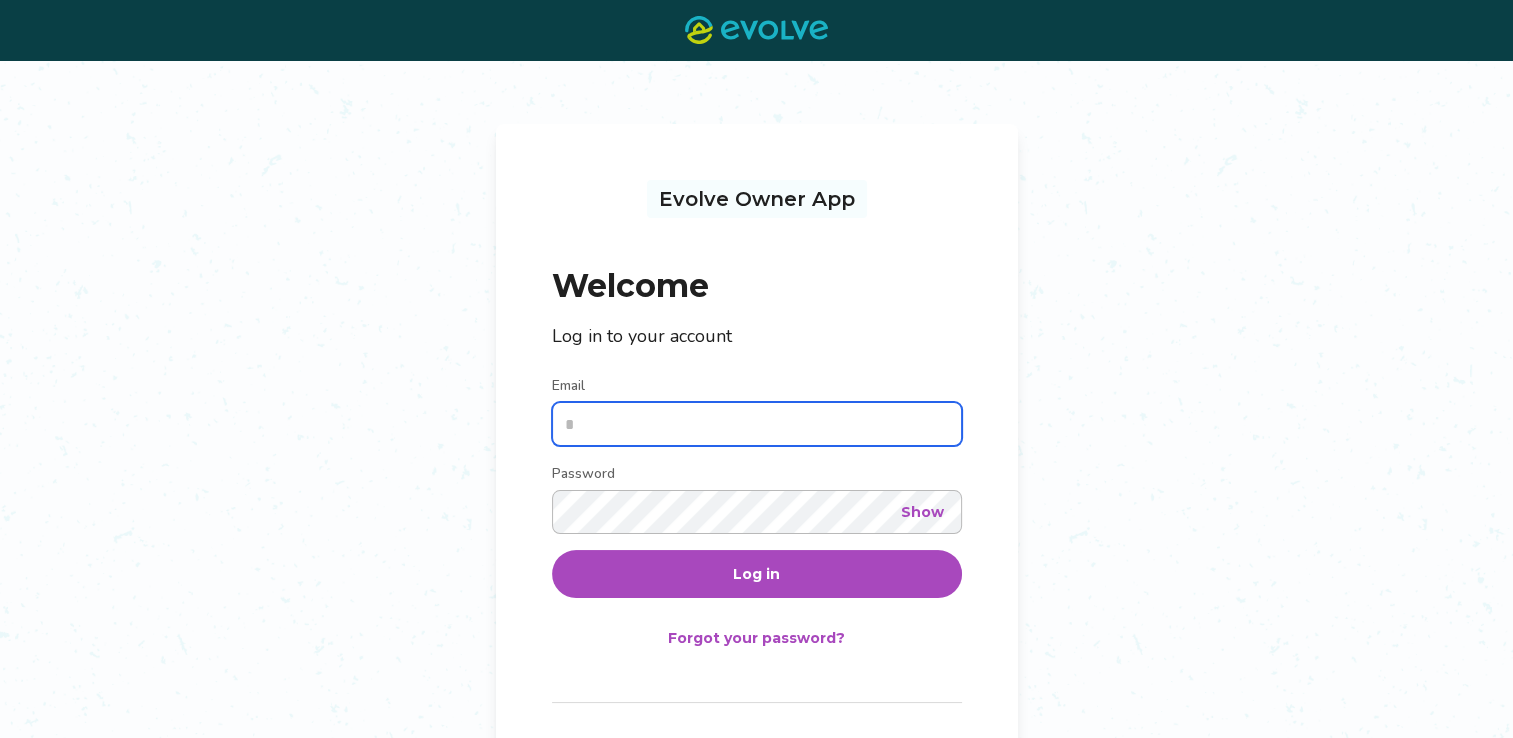 click on "Email" at bounding box center [757, 424] 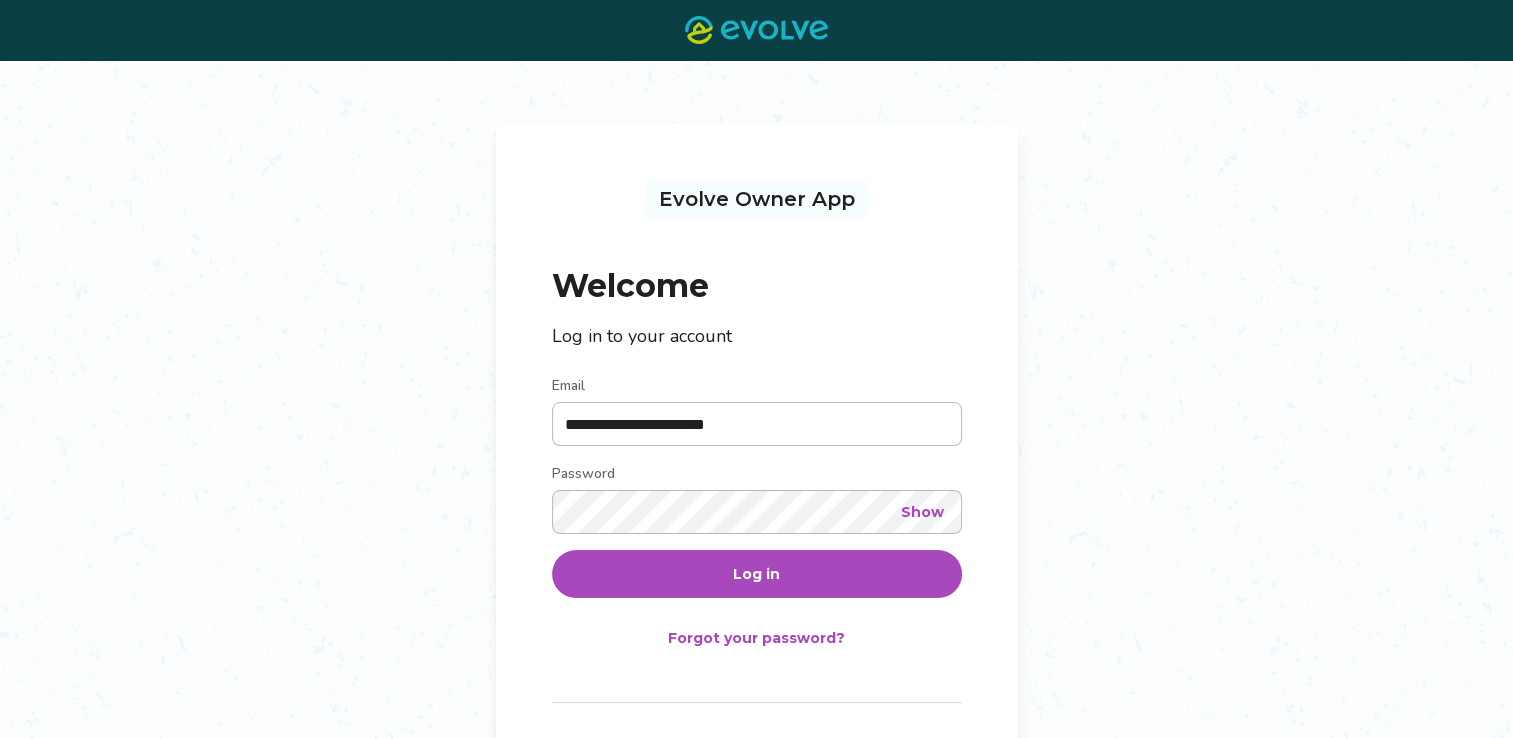 click on "Log in" at bounding box center [757, 574] 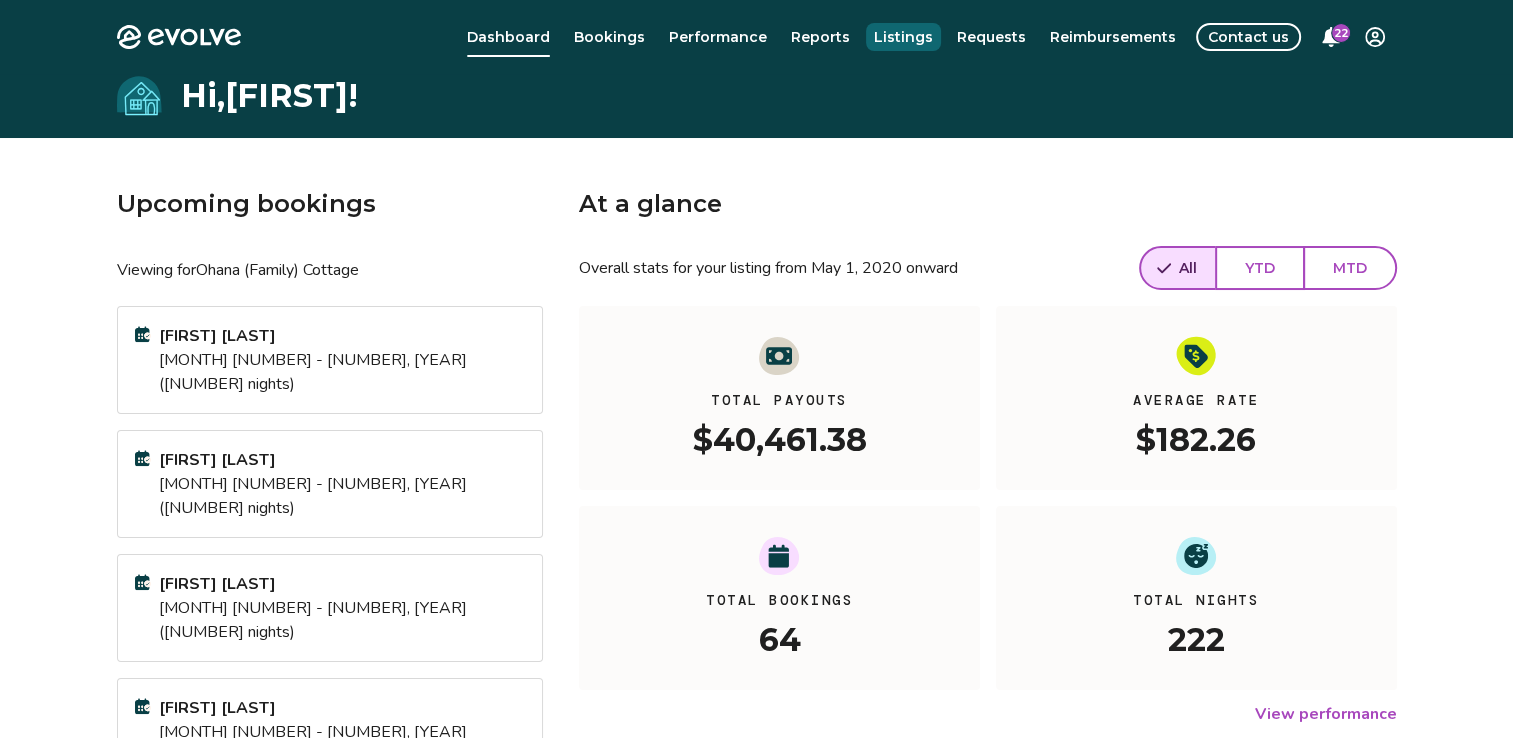 click on "Listings" at bounding box center [903, 37] 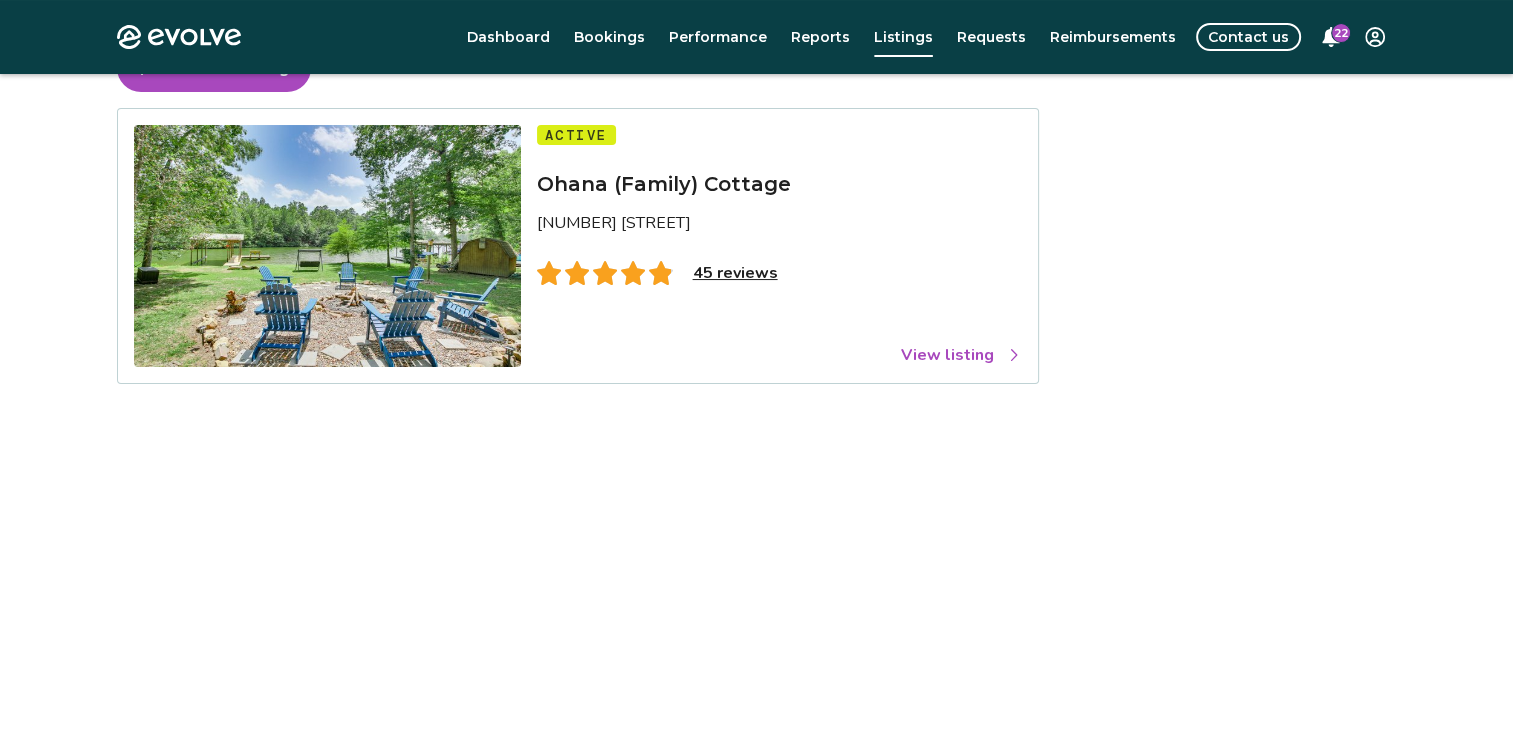 scroll, scrollTop: 143, scrollLeft: 0, axis: vertical 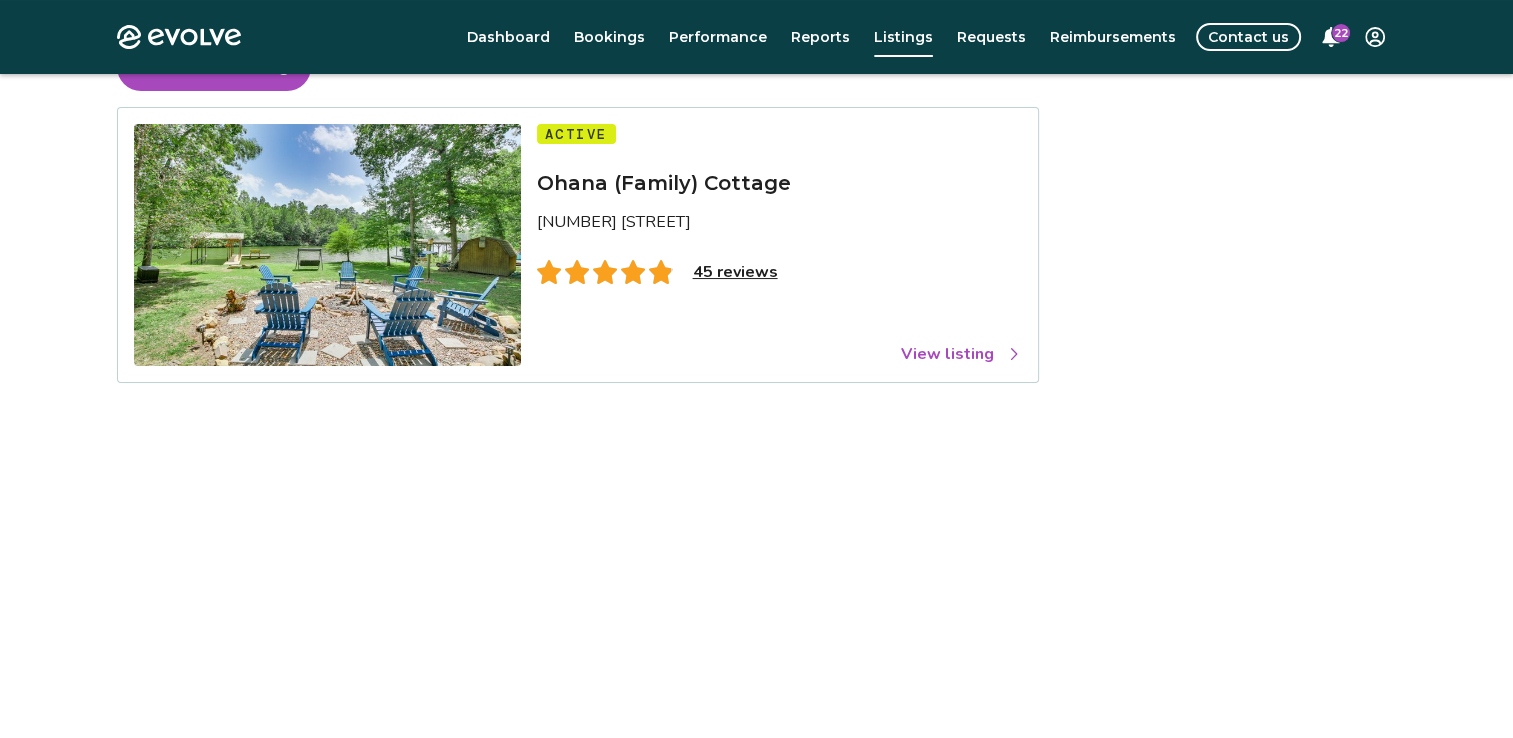 click on "View listing" at bounding box center (961, 354) 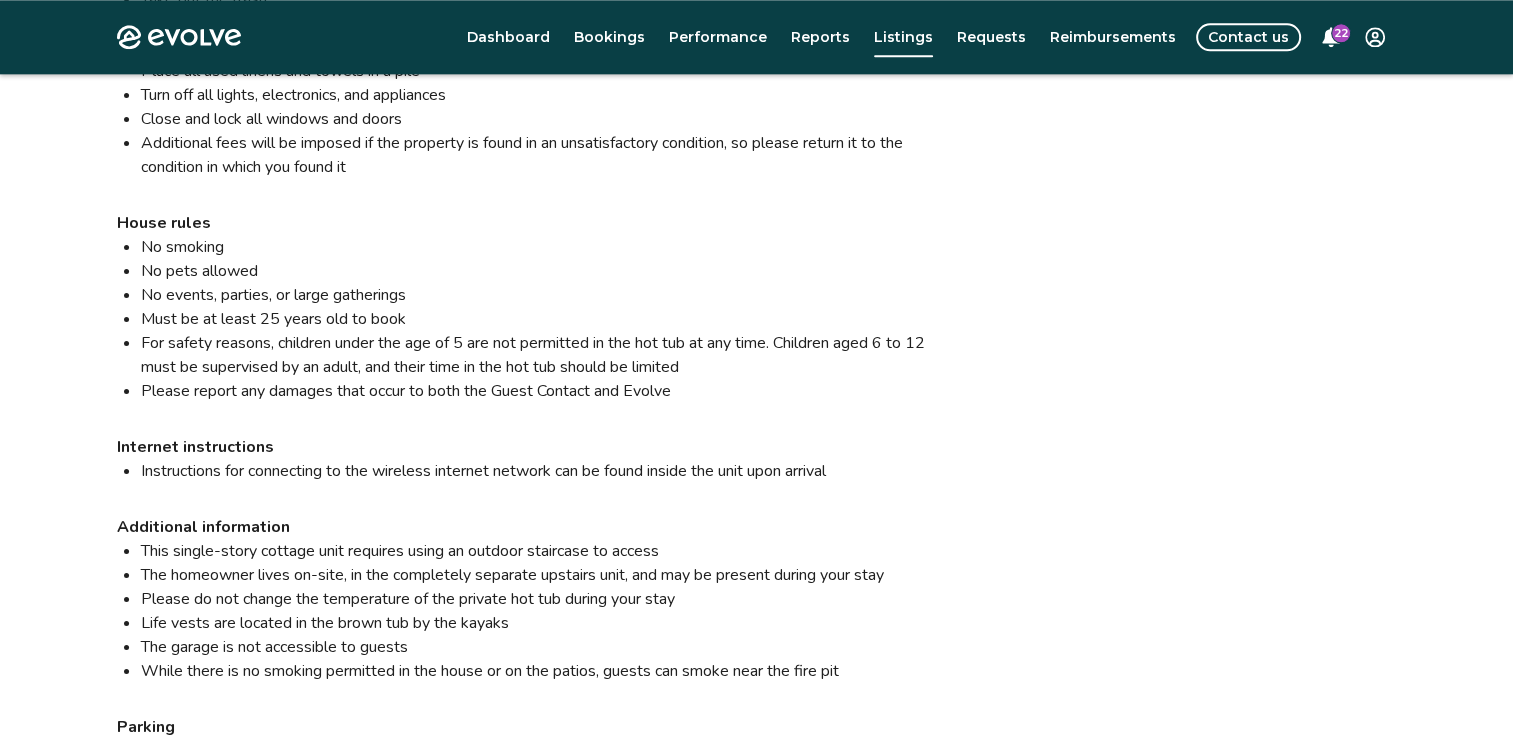 scroll, scrollTop: 2361, scrollLeft: 0, axis: vertical 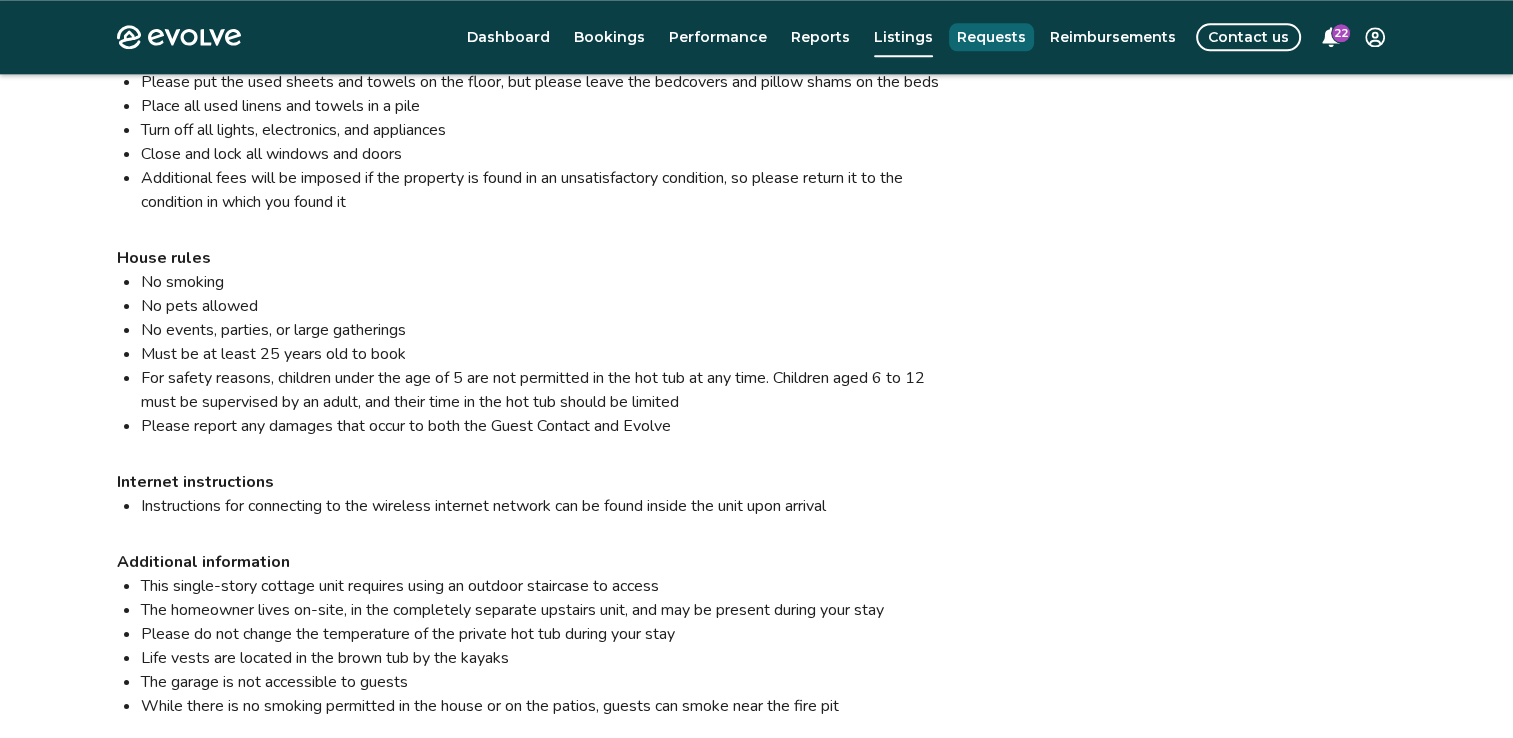 click on "Requests" at bounding box center (991, 37) 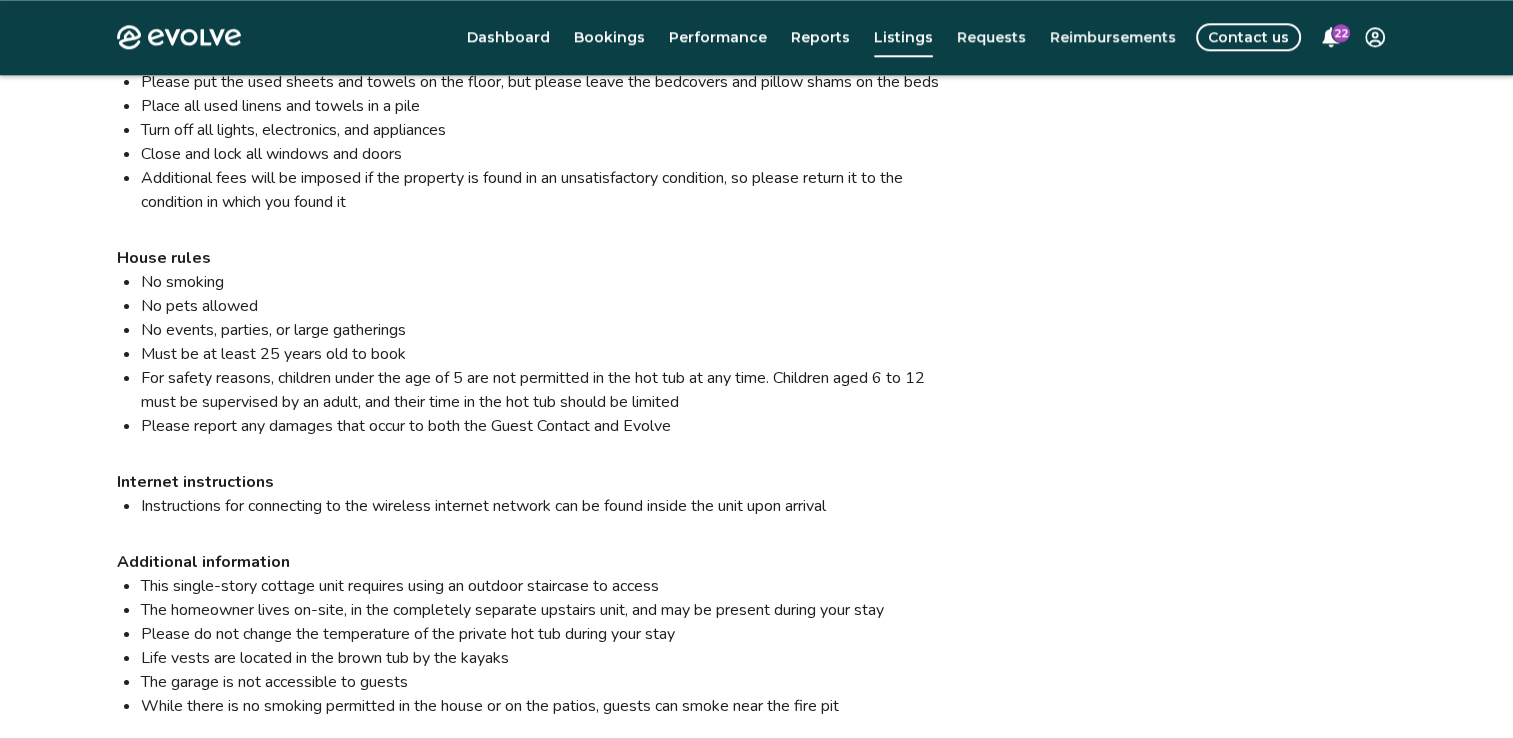 scroll, scrollTop: 0, scrollLeft: 0, axis: both 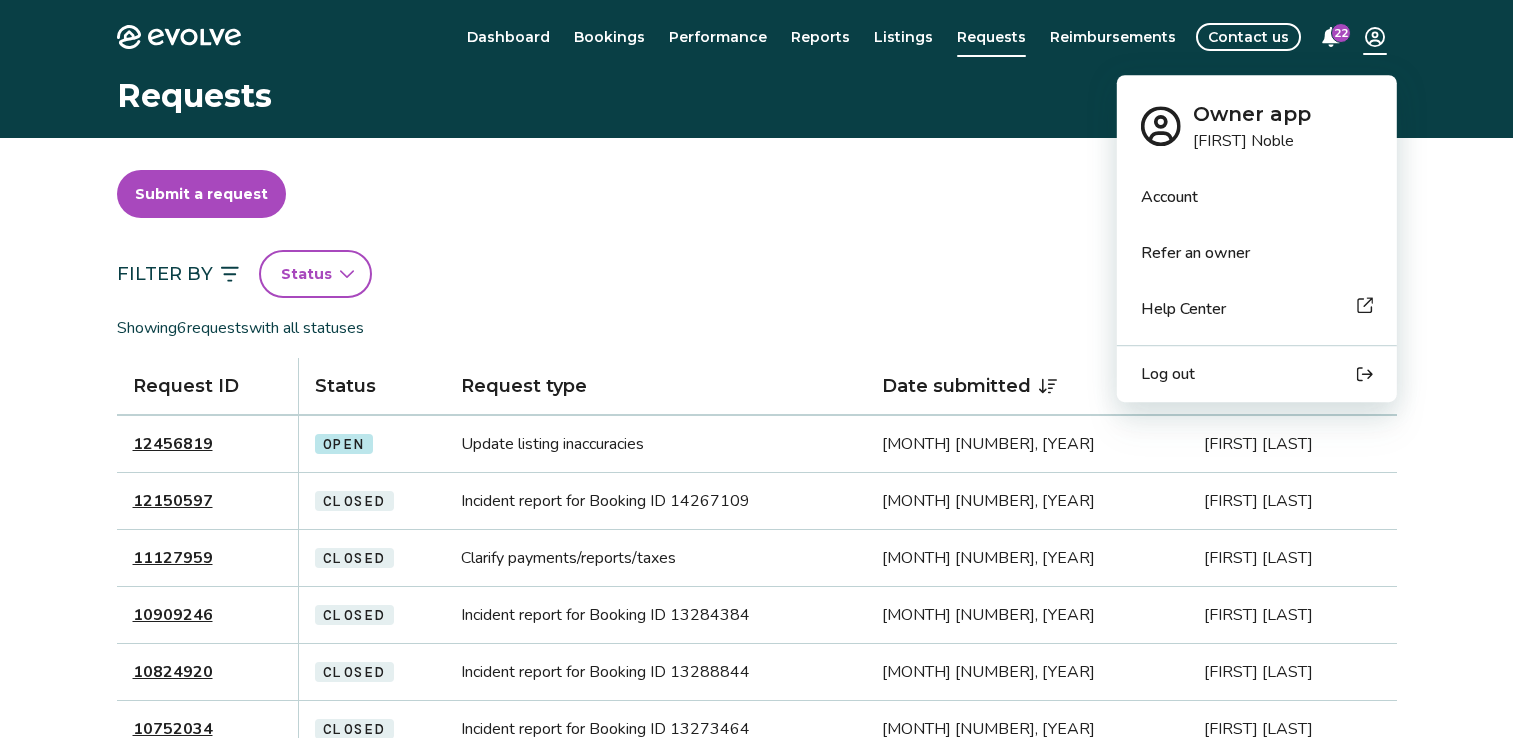 click on "Evolve Dashboard Bookings Performance Reports Listings Requests Reimbursements Contact us 22 Requests Submit a request Filter By  Status Showing  6  requests  with all statuses Request ID Status Request type Date submitted Submitted by 12456819 Open Update listing inaccuracies Jul 10, 2025 Shiela Noble 12150597 Closed Incident report for Booking ID 14267109 May 13, 2025 Shiela Noble 11127959 Closed Clarify payments/reports/taxes Aug 27, 2024 Shiela Noble 10909246 Closed Incident report for Booking ID 13284384 Jul 15, 2024 Shiela Noble 10824920 Closed Incident report for Booking ID 13288844 Jul 1, 2024 Joey Campbell 10752034 Closed Incident report for Booking ID 13273464 Jun 19, 2024 Ana Altamirano (TOG) © 2013-Present Evolve Vacation Rental Network Privacy Policy | Terms of Service
Owner app Shiela   Noble Account Refer an owner Help Center Log out" at bounding box center (764, 517) 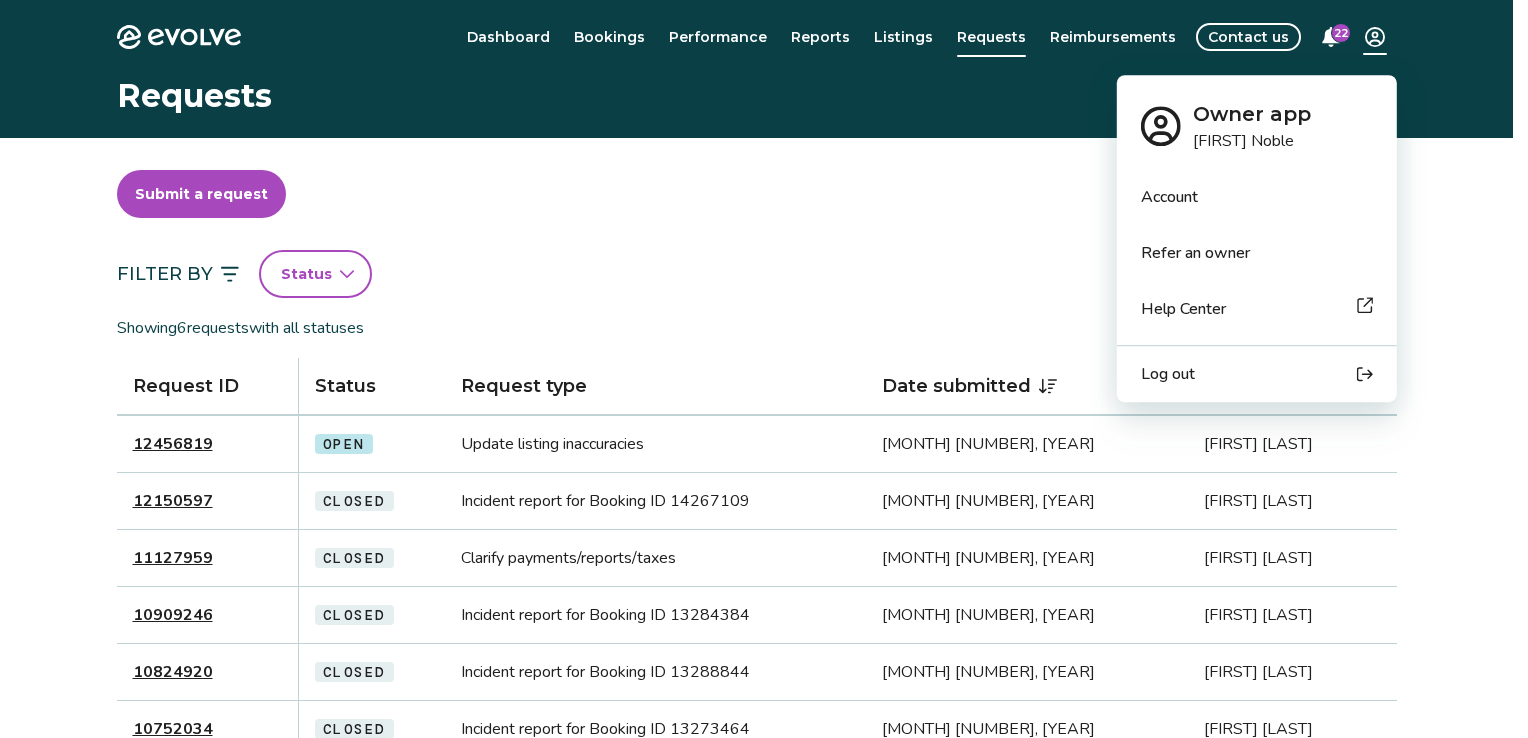 click on "Account" at bounding box center [1169, 197] 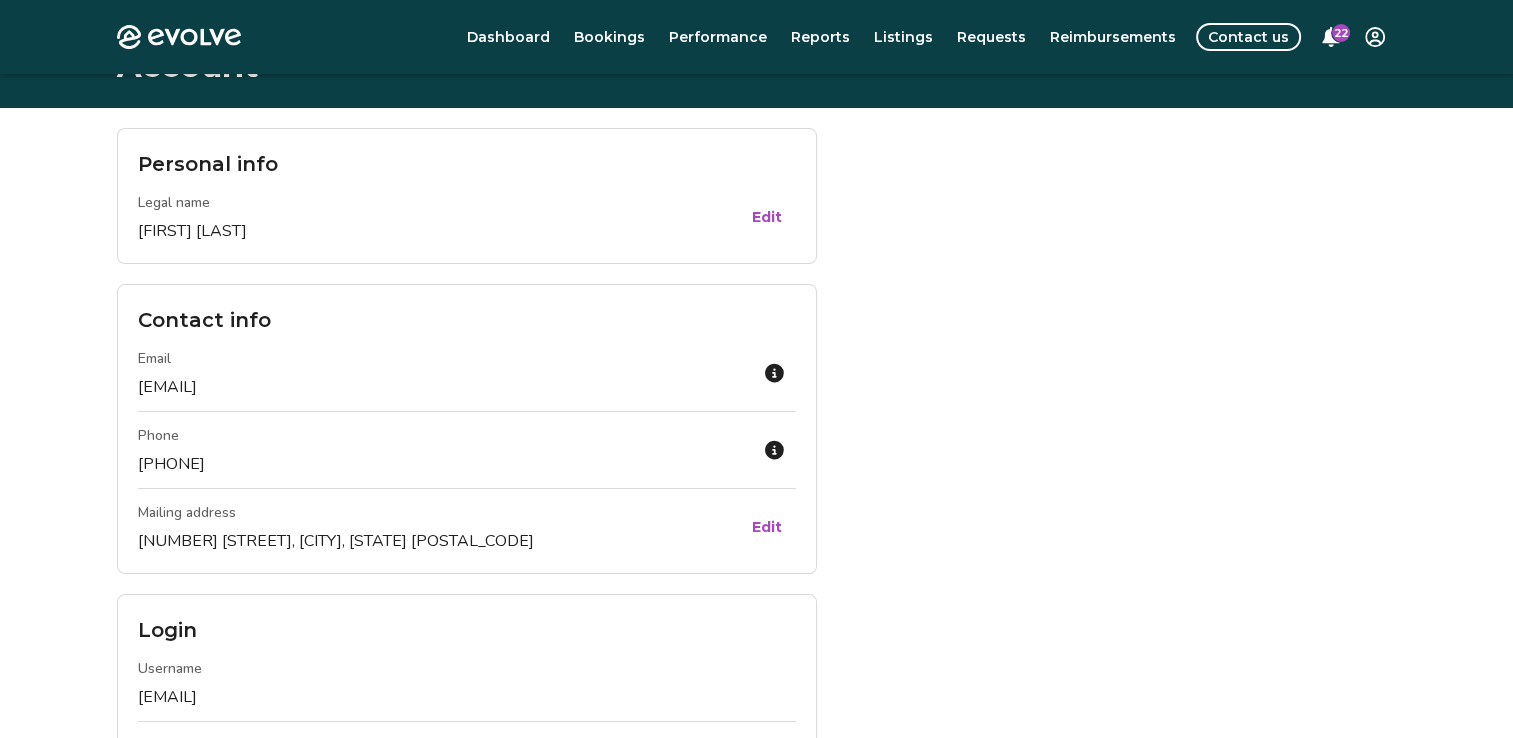 scroll, scrollTop: 0, scrollLeft: 0, axis: both 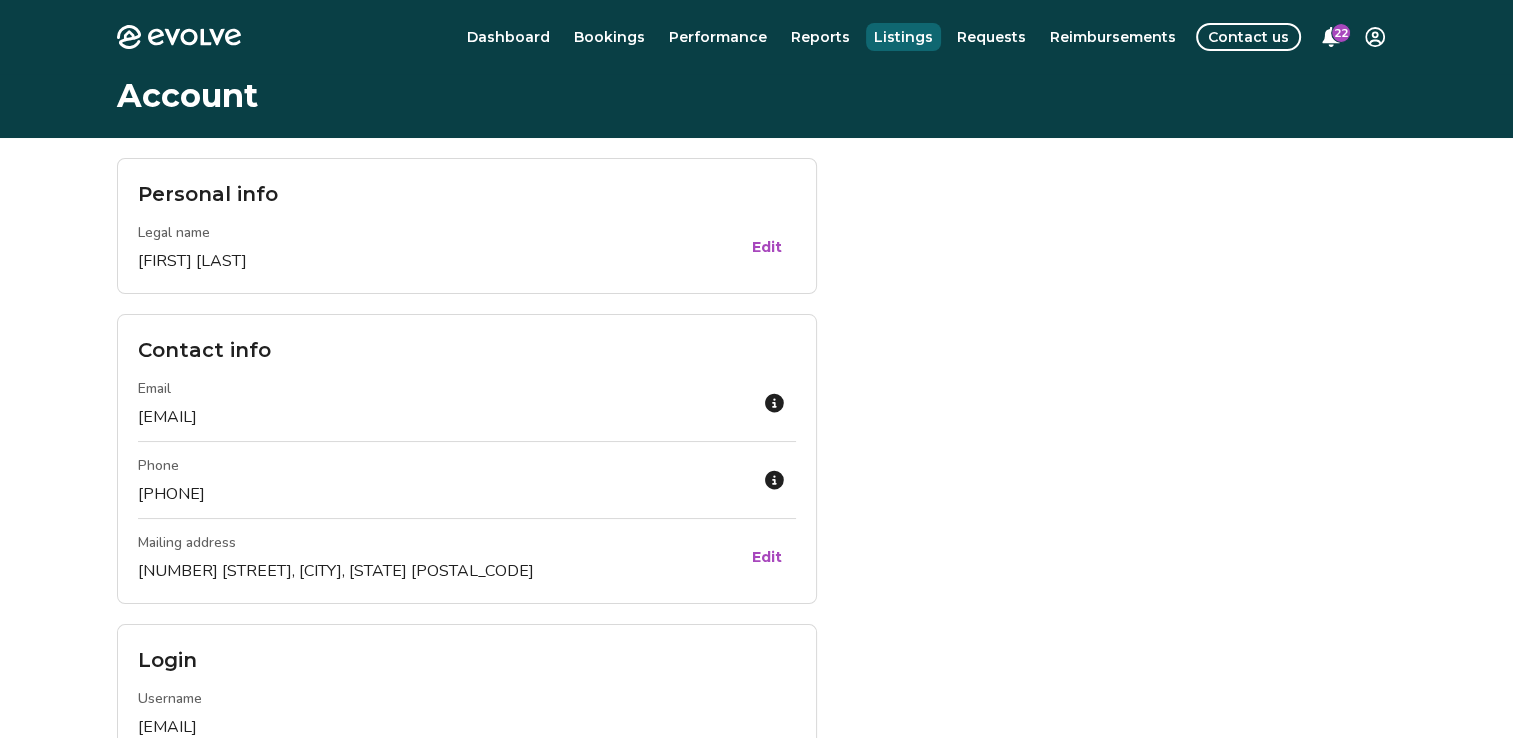 click on "Listings" at bounding box center (903, 37) 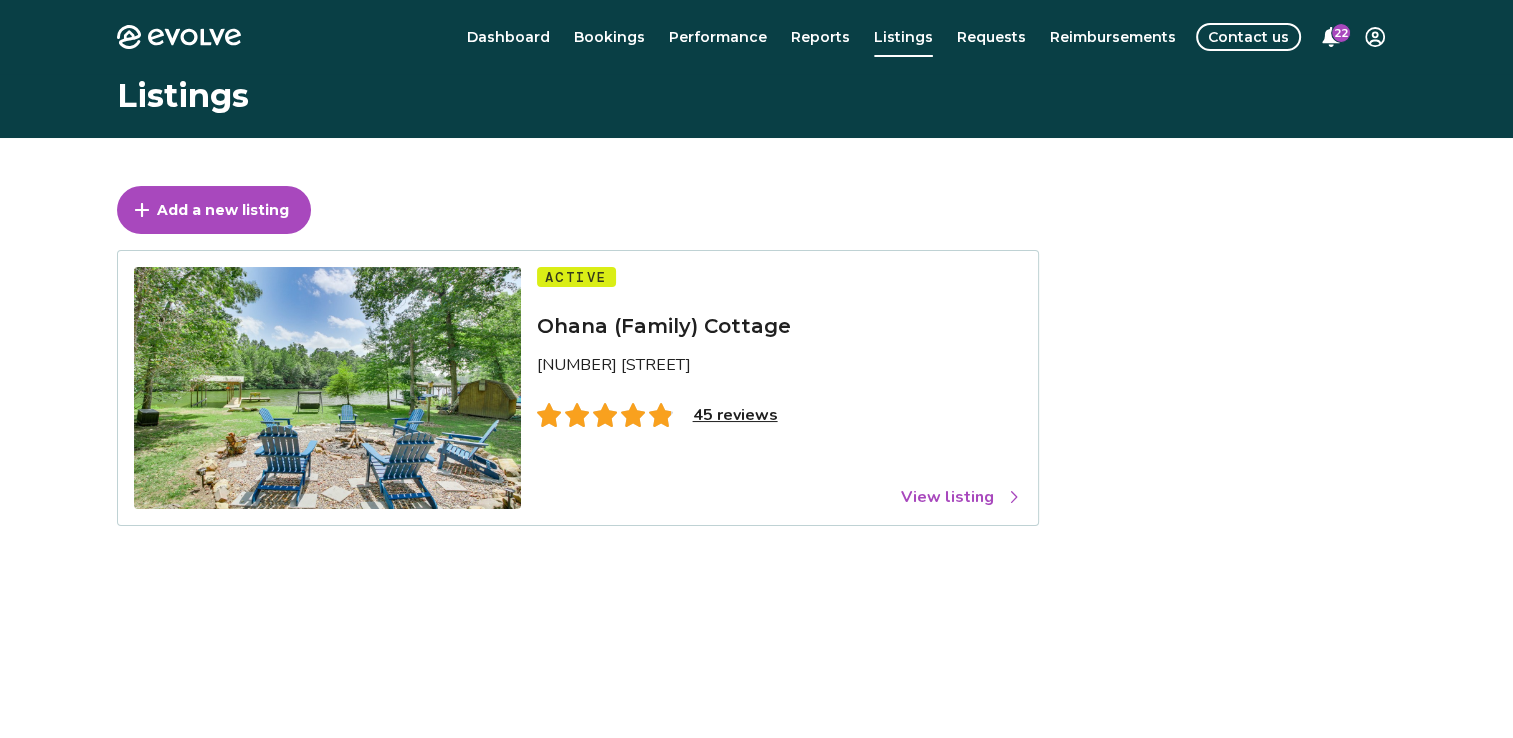 click on "Contact us" at bounding box center [1248, 37] 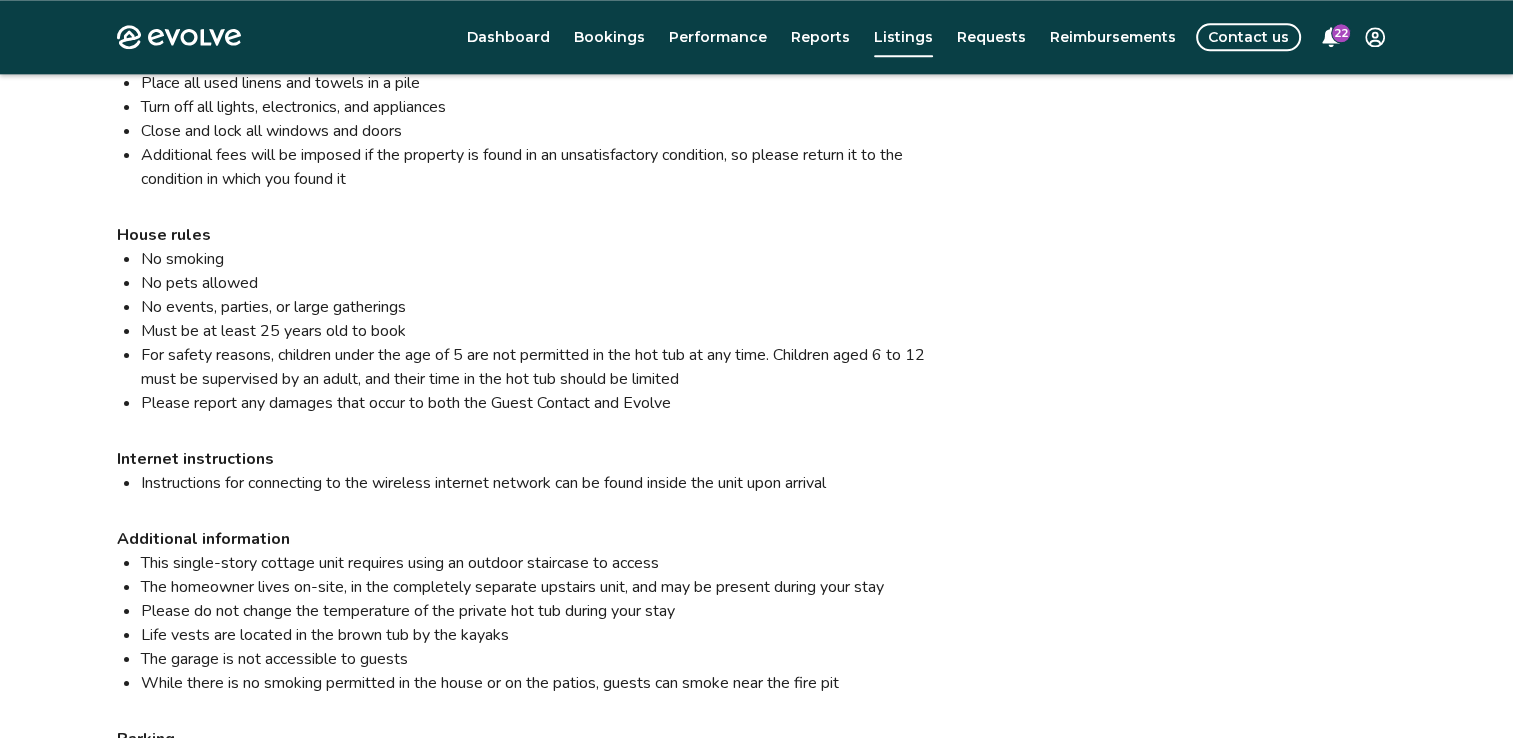 scroll, scrollTop: 2648, scrollLeft: 0, axis: vertical 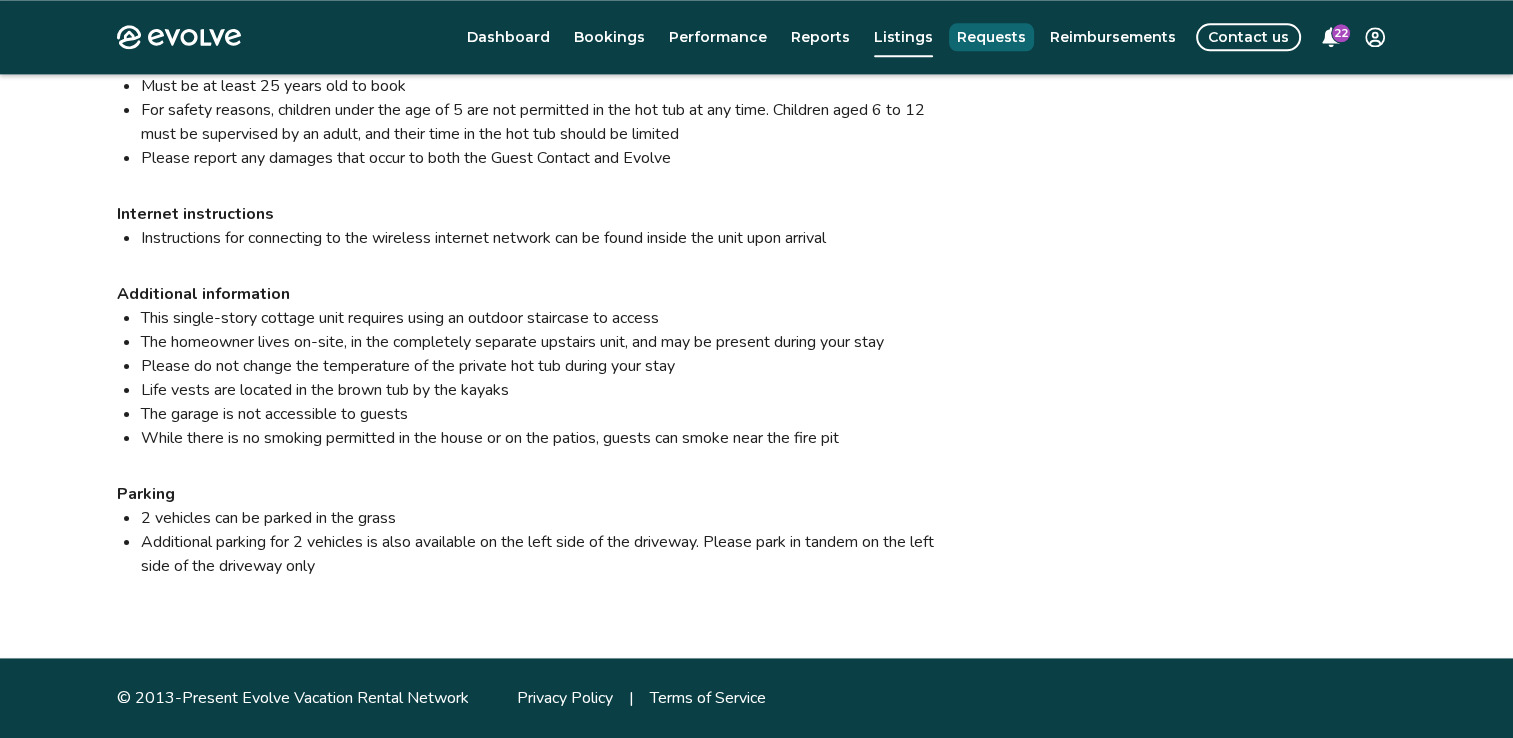 click on "Requests" at bounding box center [991, 37] 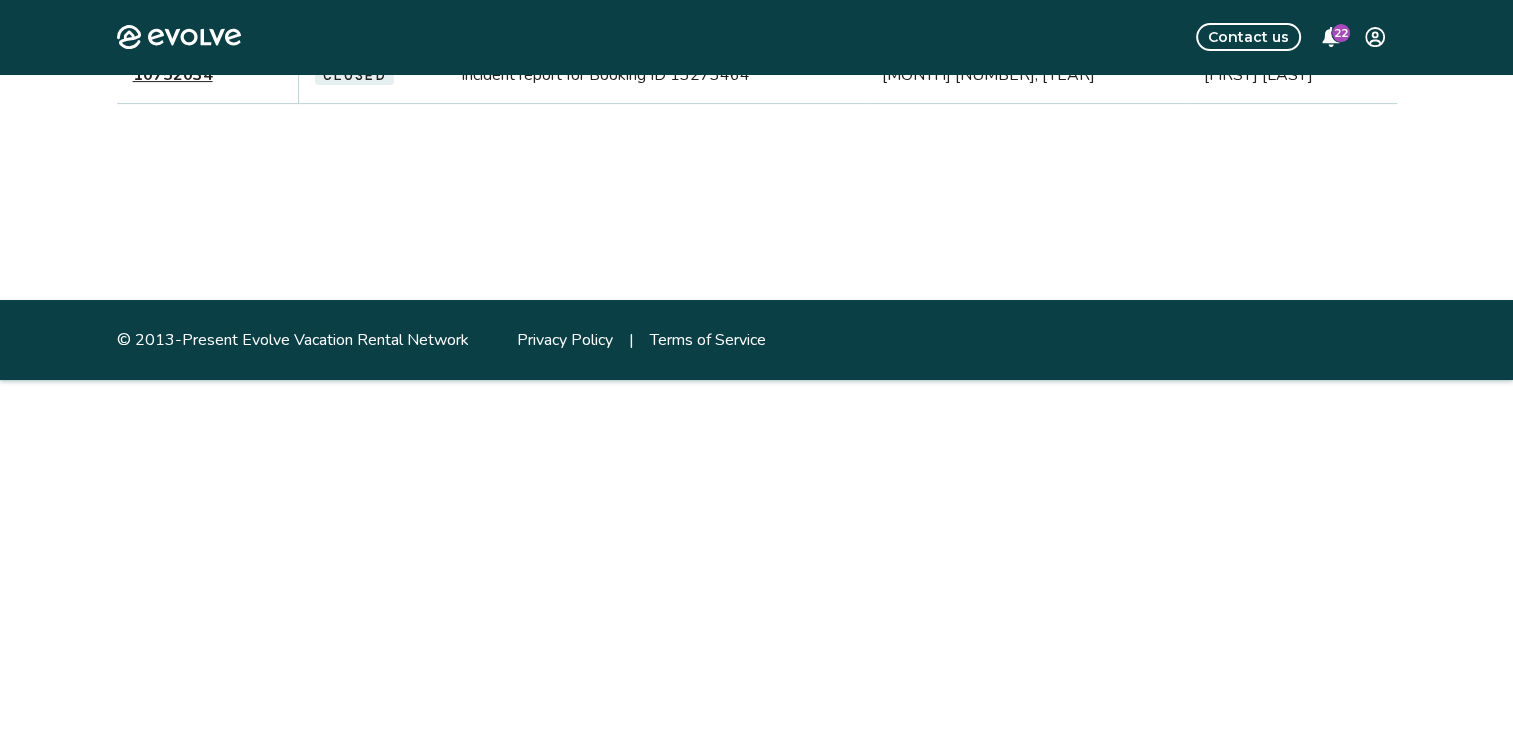 scroll, scrollTop: 0, scrollLeft: 0, axis: both 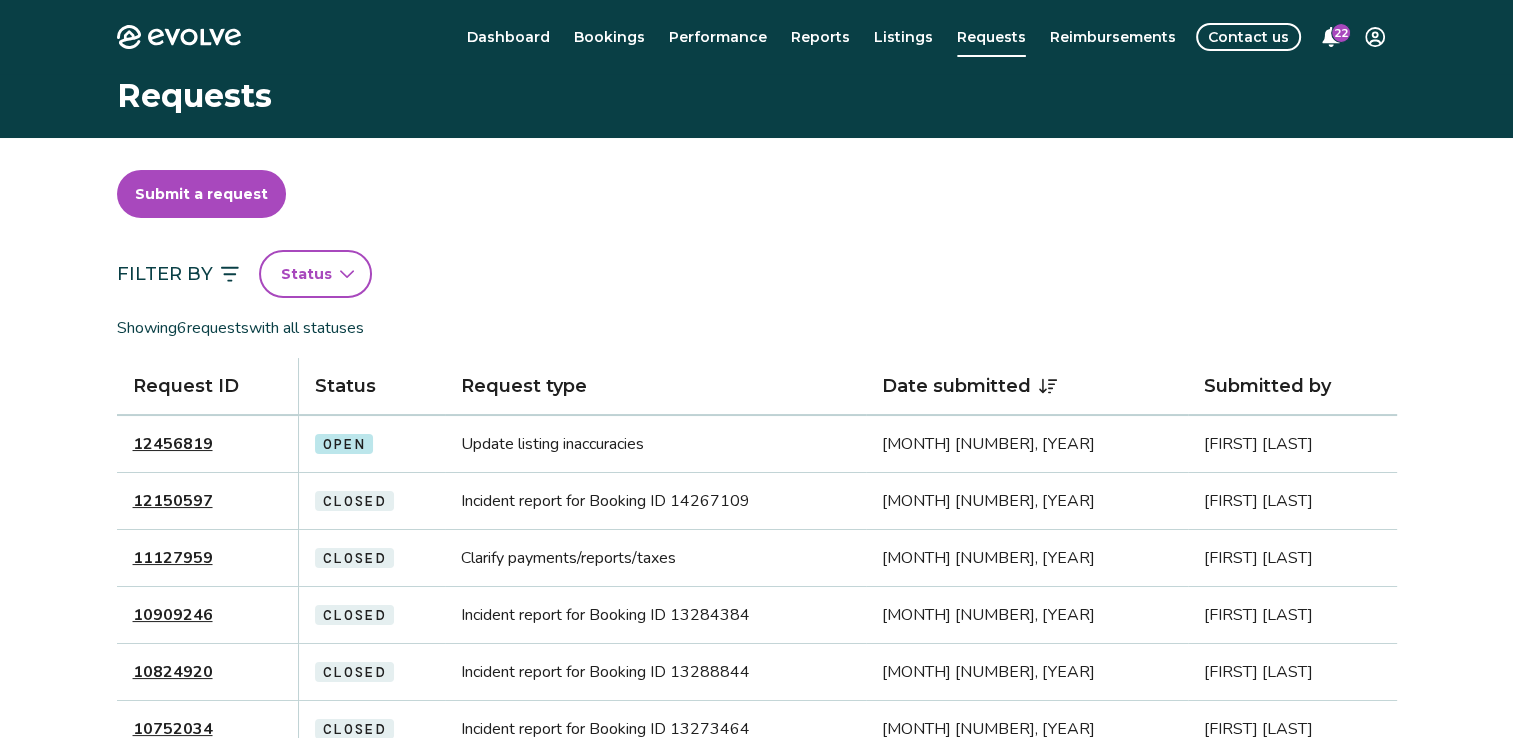 click on "Update listing inaccuracies" at bounding box center [655, 444] 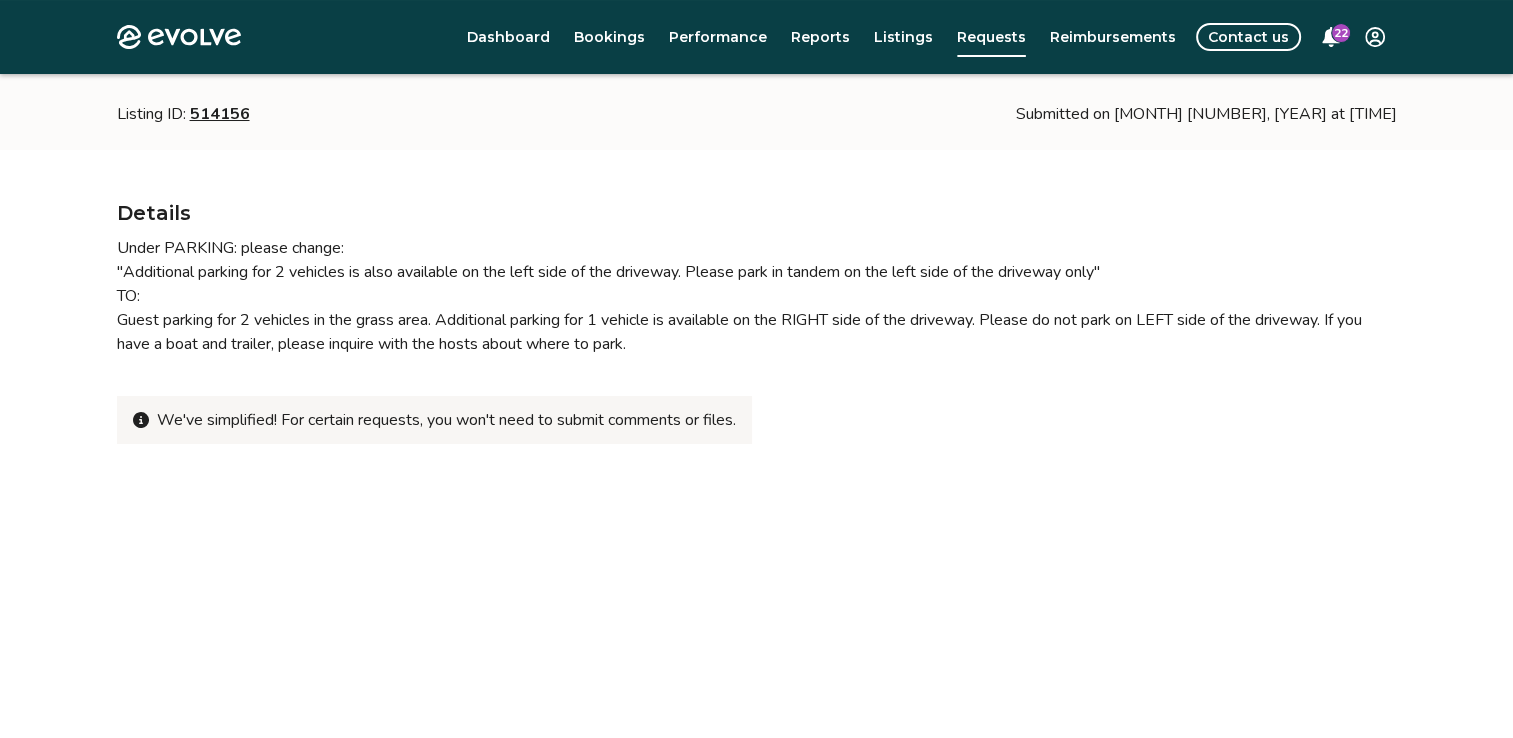 scroll, scrollTop: 146, scrollLeft: 0, axis: vertical 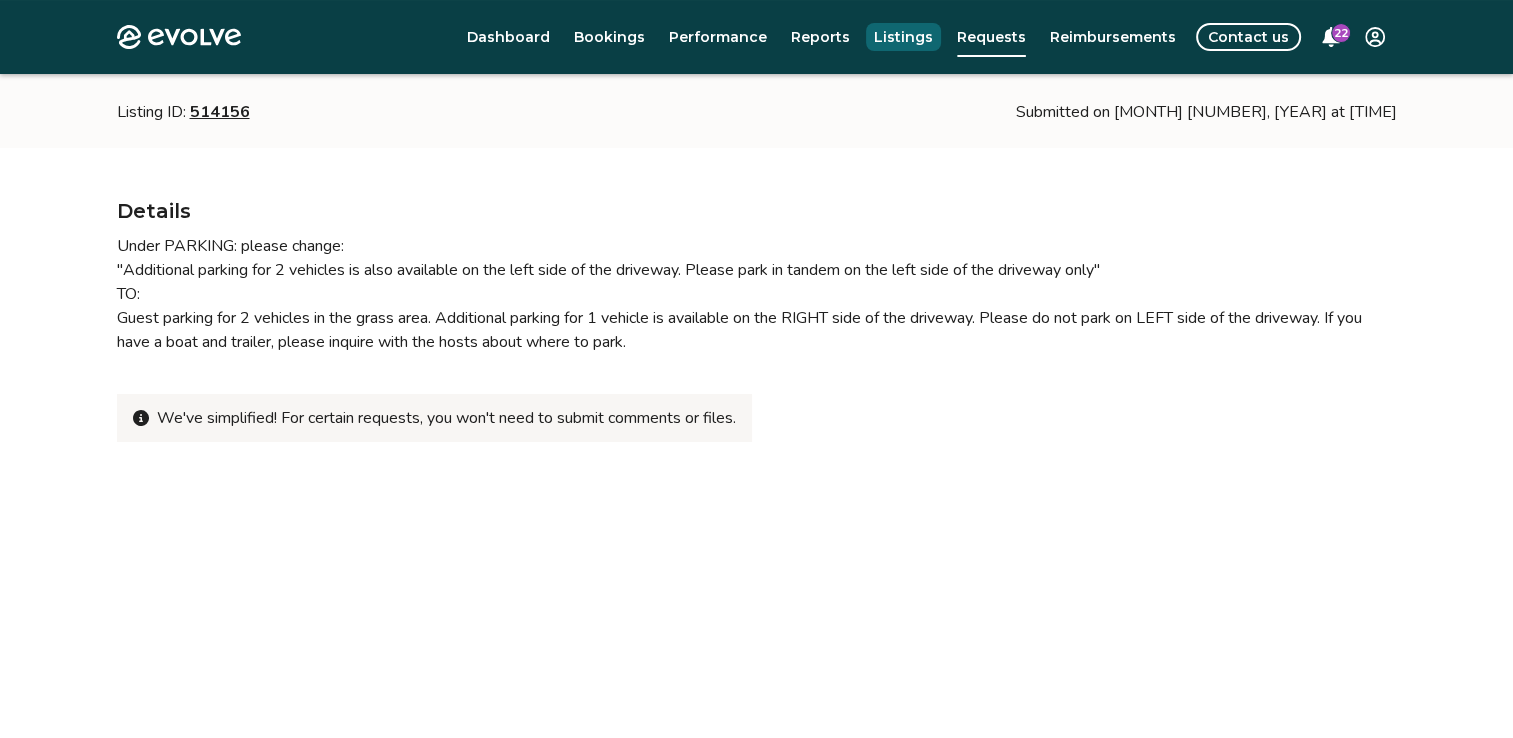 click on "Listings" at bounding box center [903, 37] 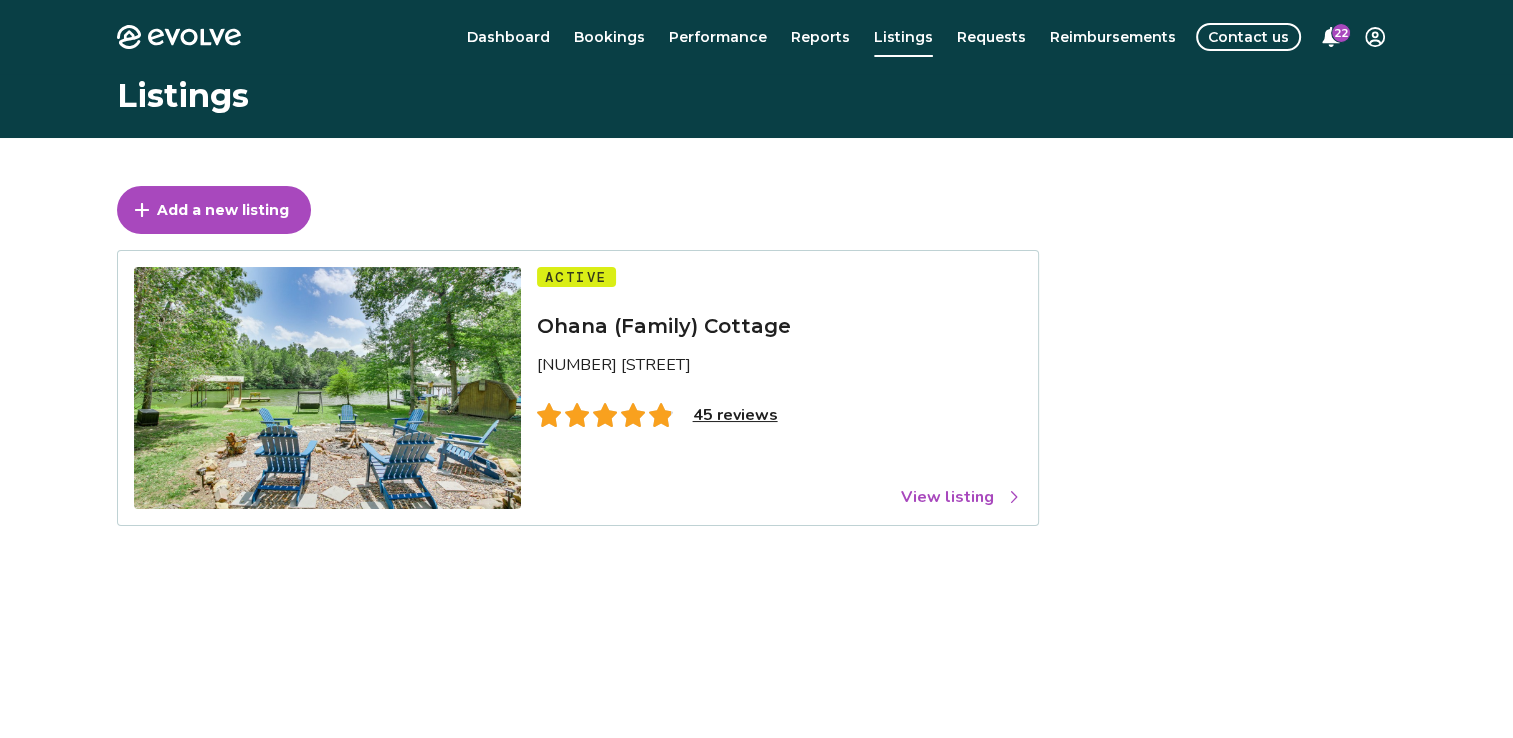 click on "45 reviews" at bounding box center [735, 415] 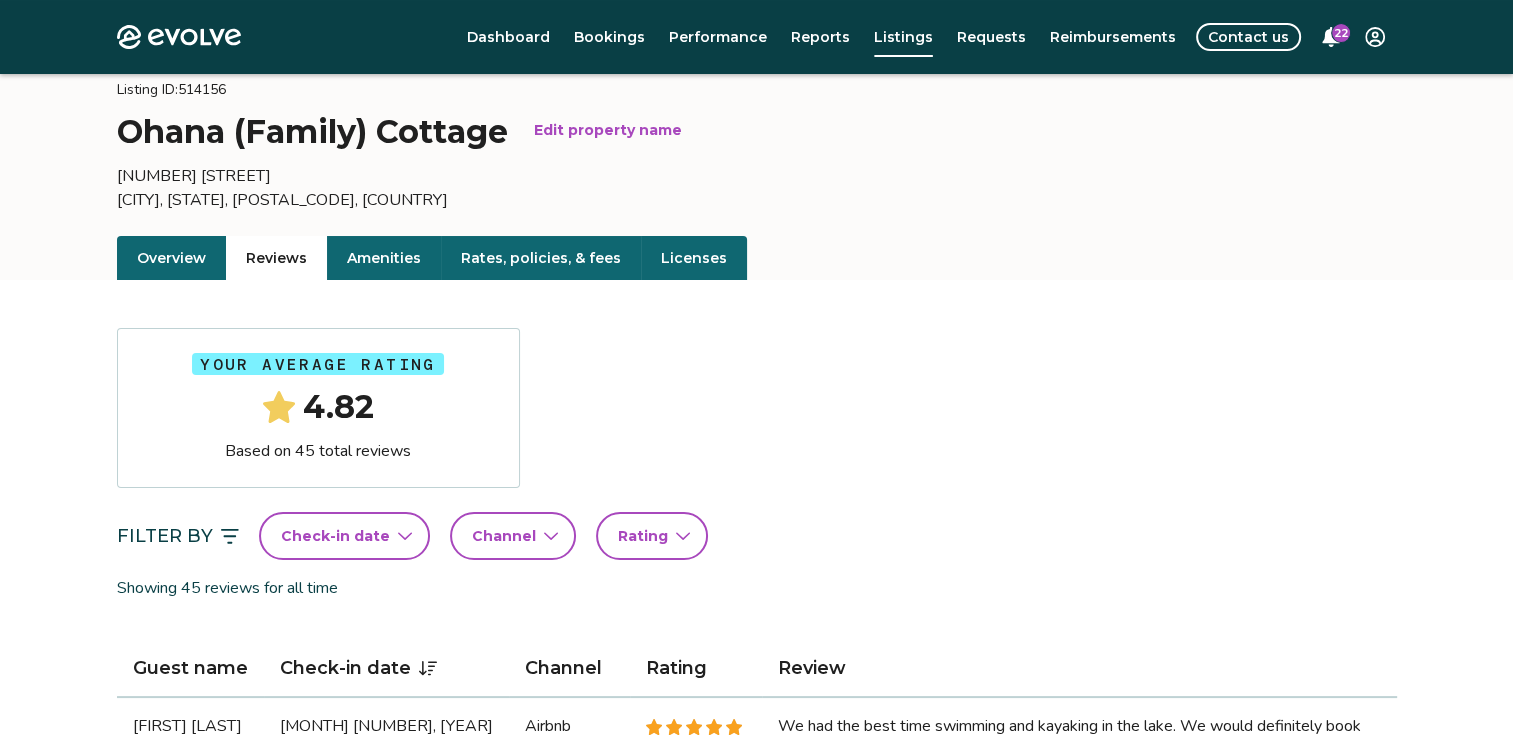 scroll, scrollTop: 0, scrollLeft: 0, axis: both 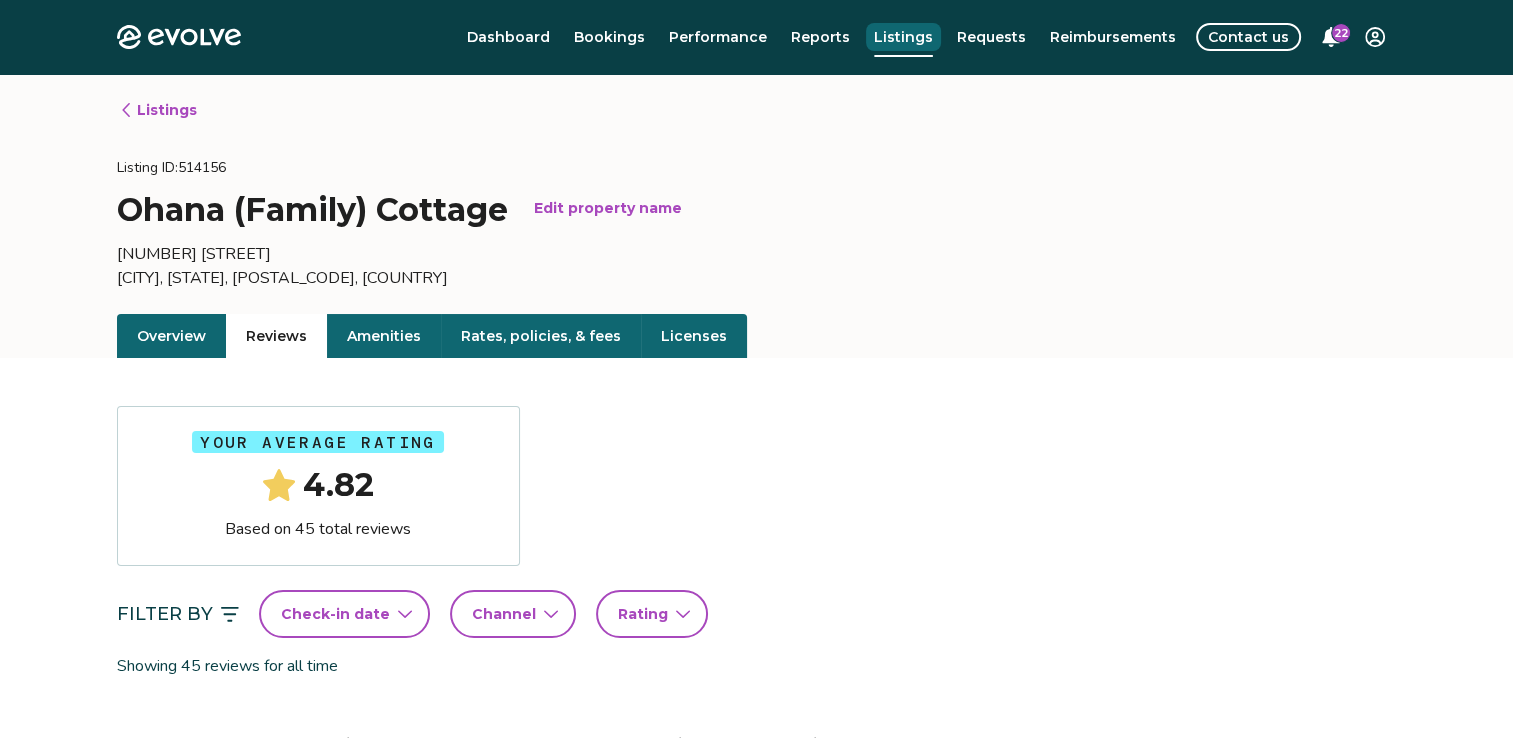 click on "Listings" at bounding box center (903, 37) 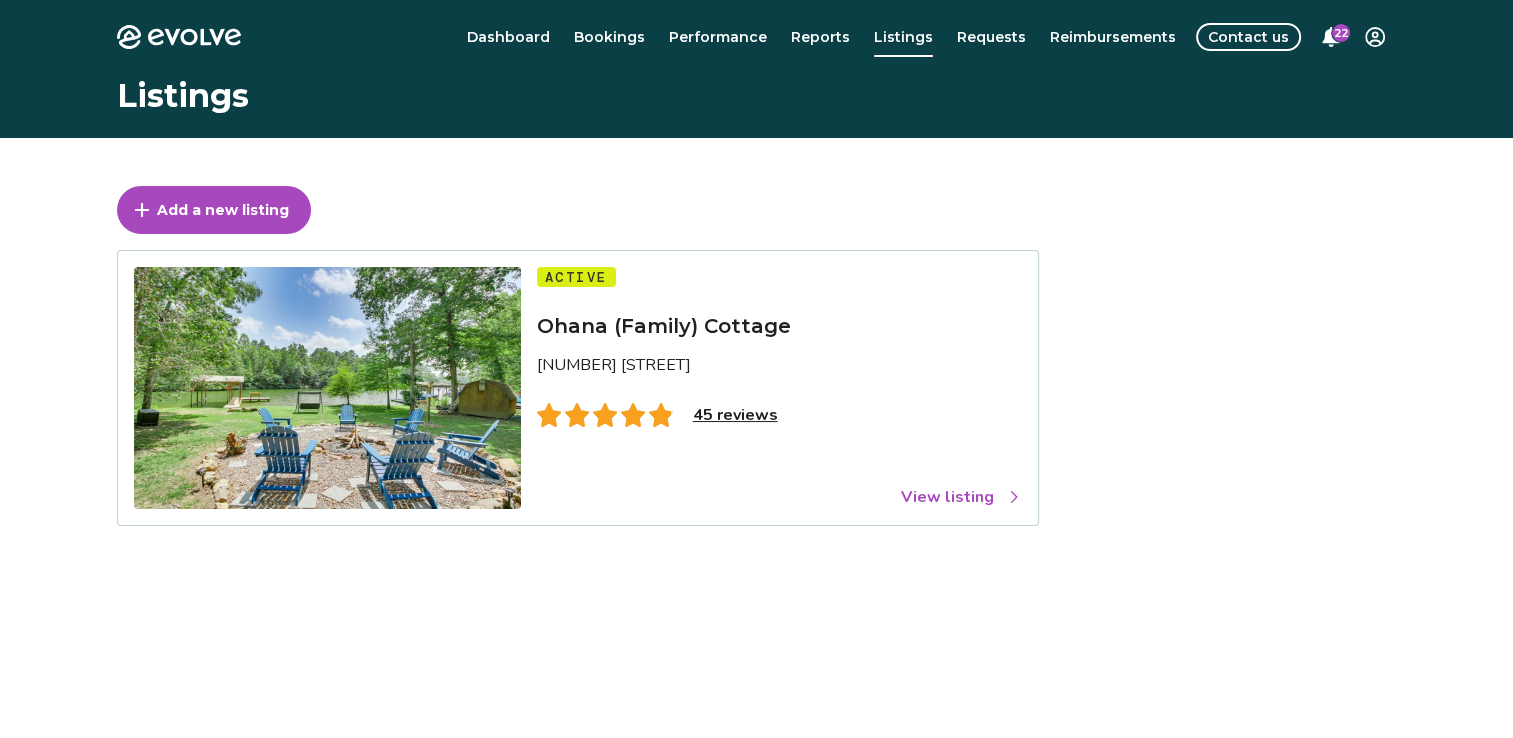 click on "45 reviews" at bounding box center [735, 415] 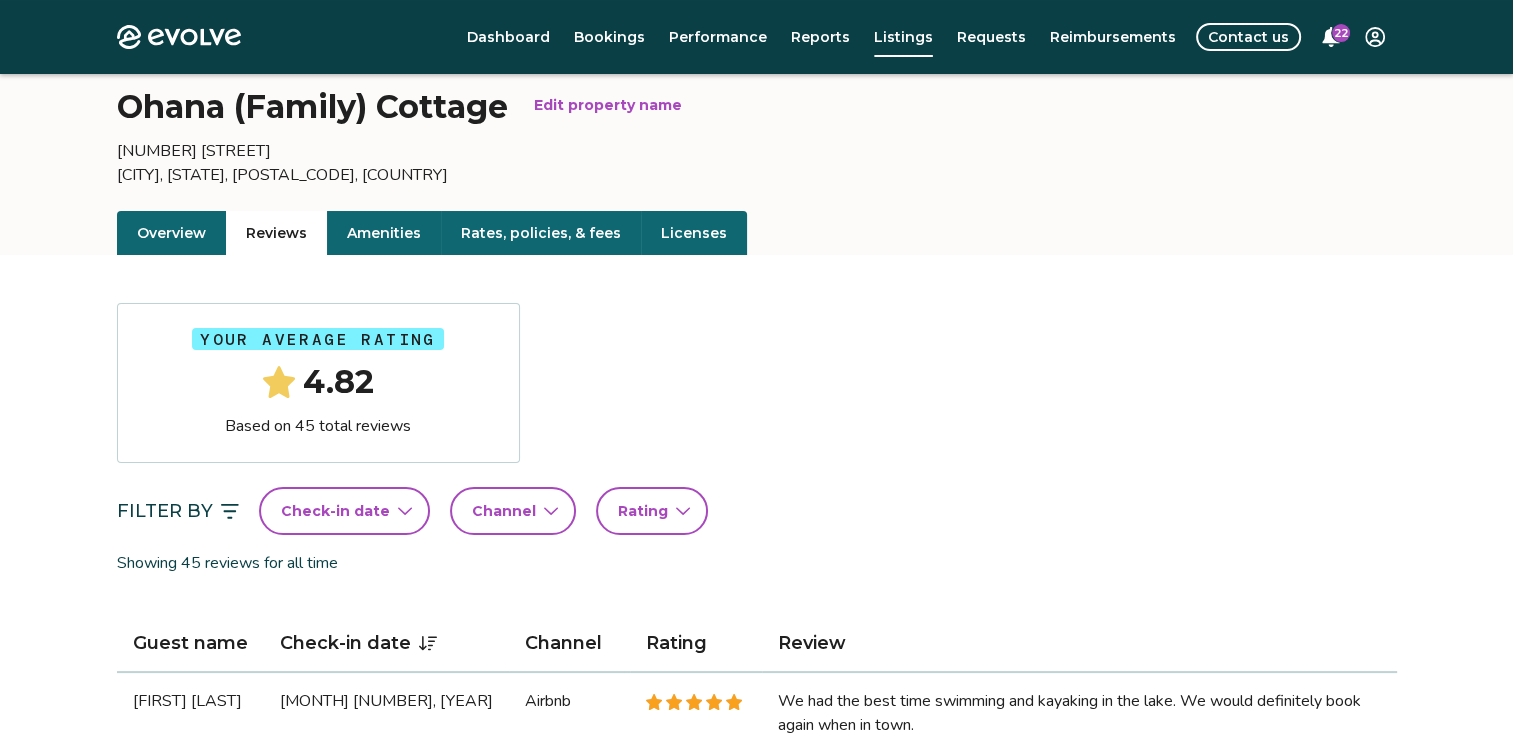 scroll, scrollTop: 0, scrollLeft: 0, axis: both 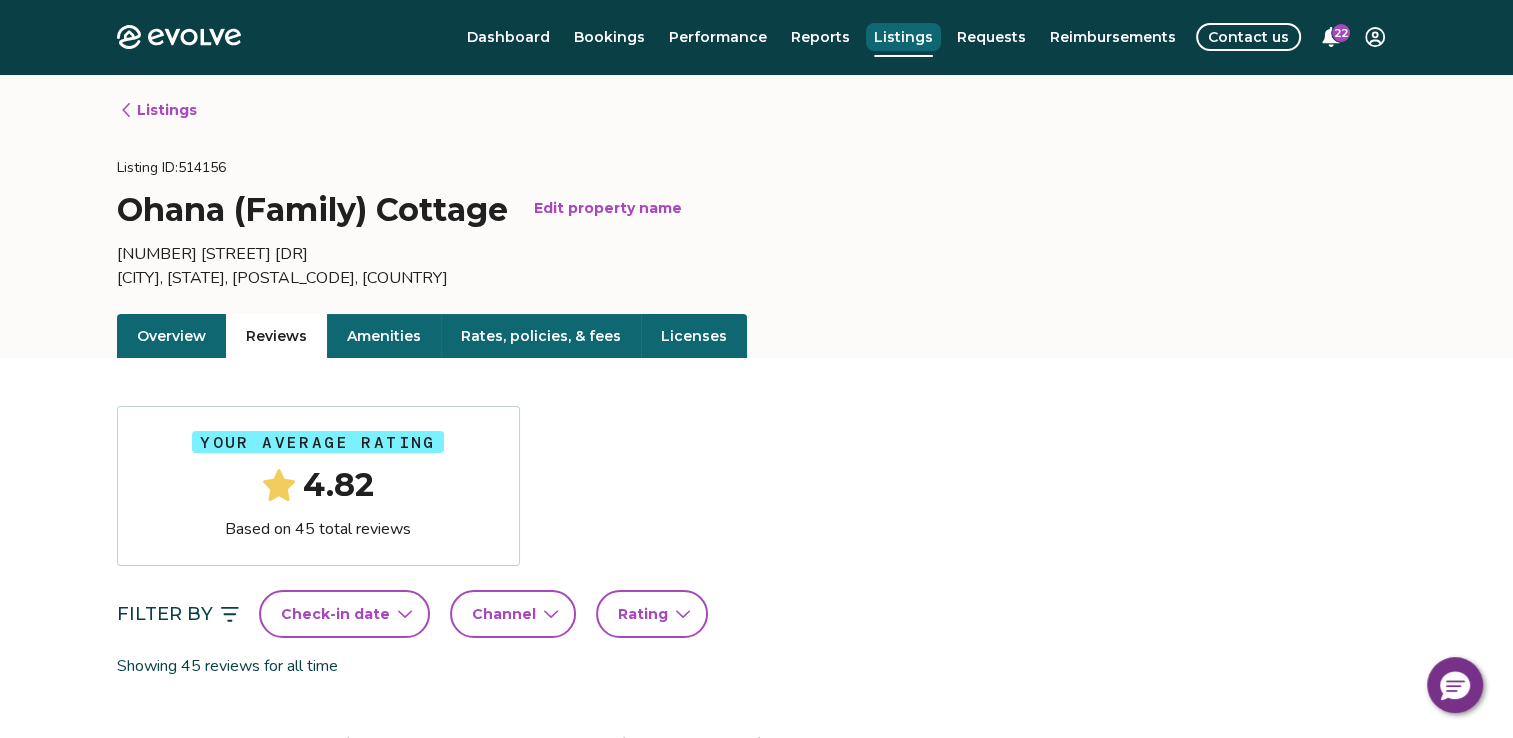 click on "Listings" at bounding box center (903, 37) 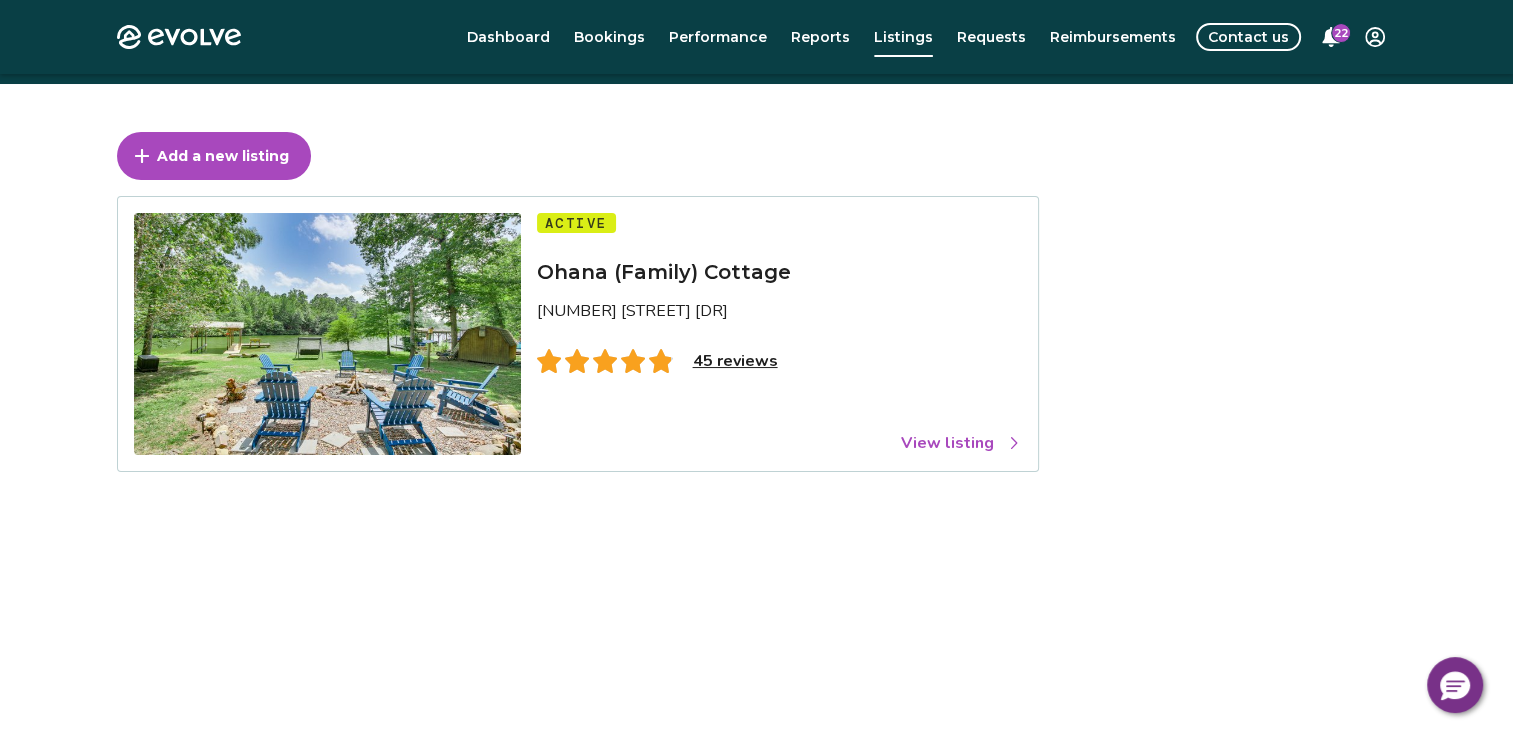 scroll, scrollTop: 55, scrollLeft: 0, axis: vertical 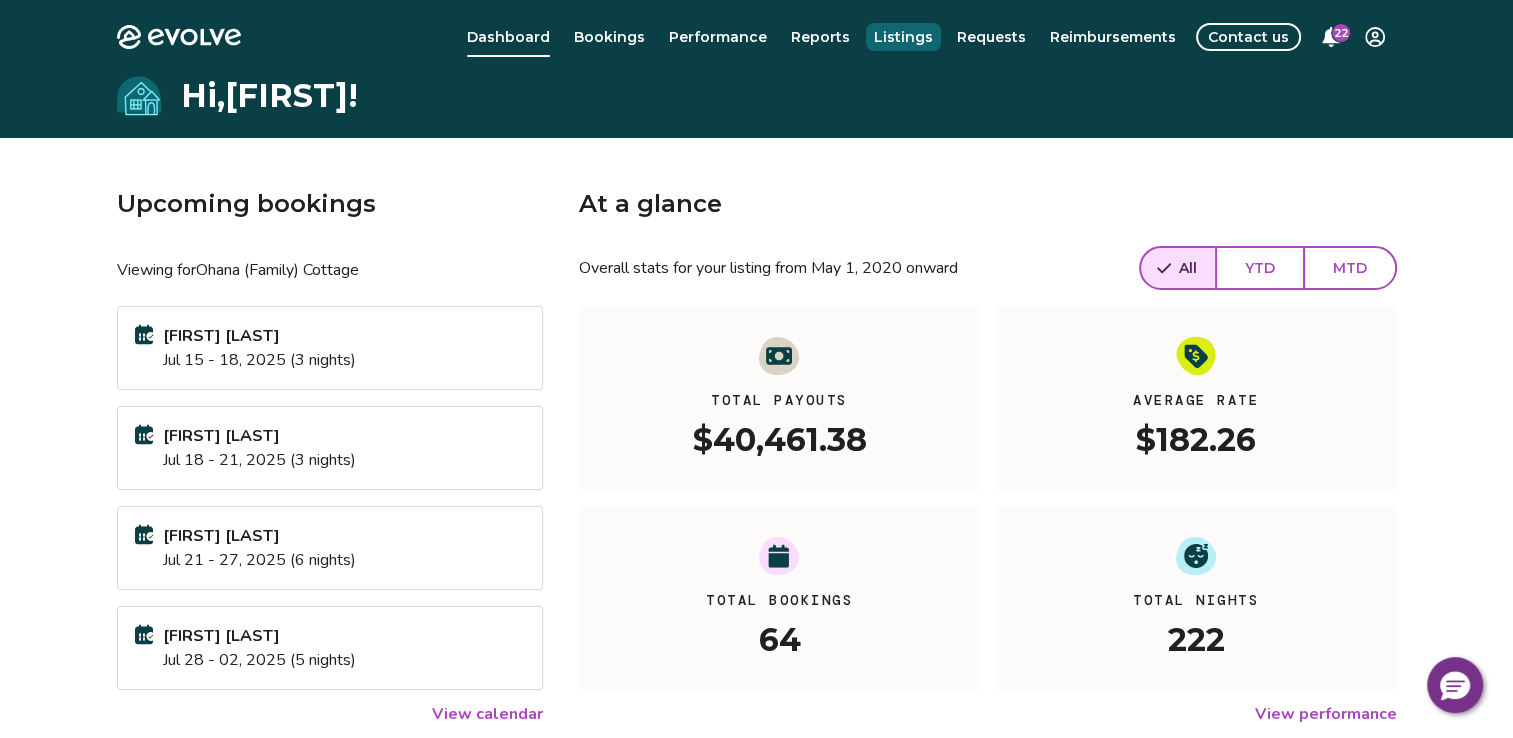 click on "Listings" at bounding box center (903, 37) 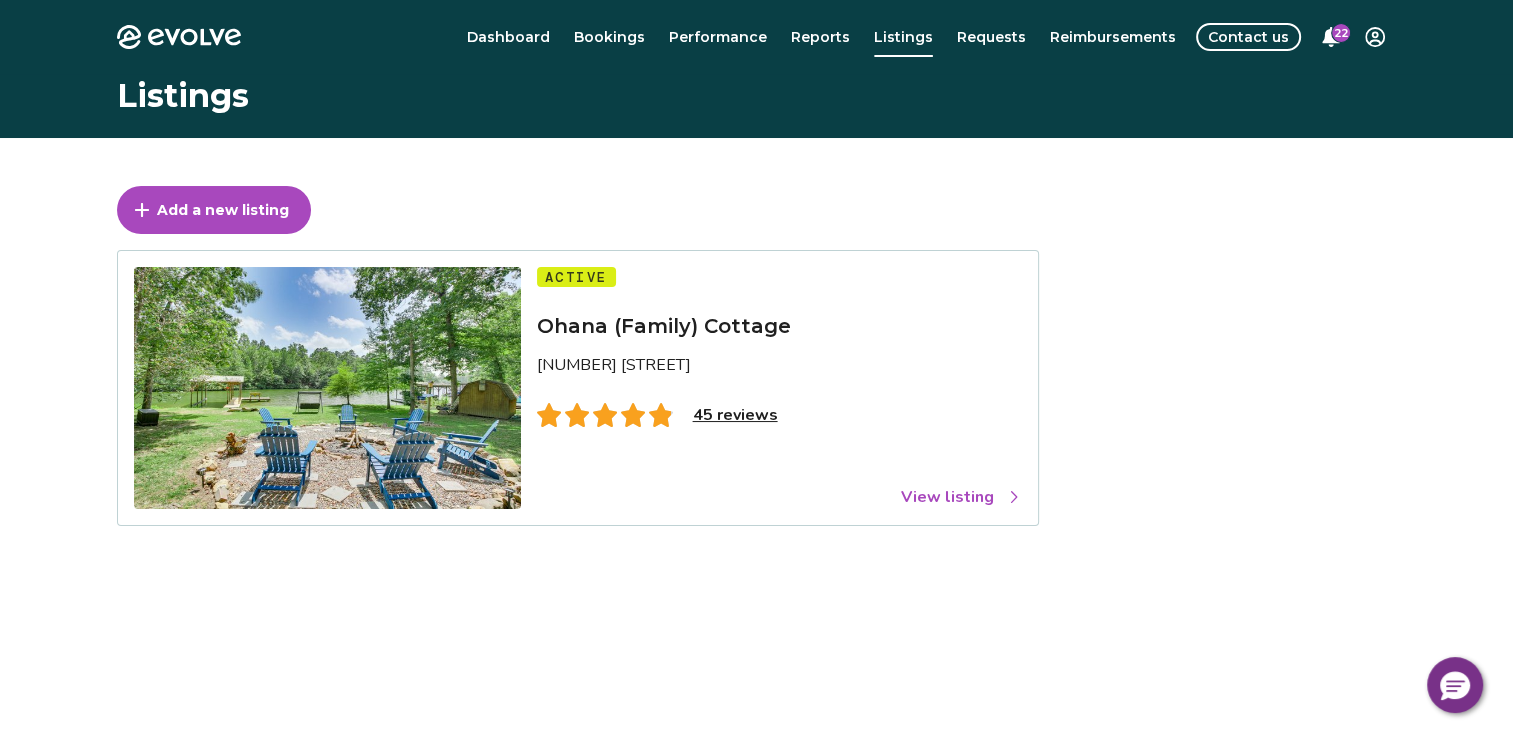 click on "View listing" at bounding box center [961, 497] 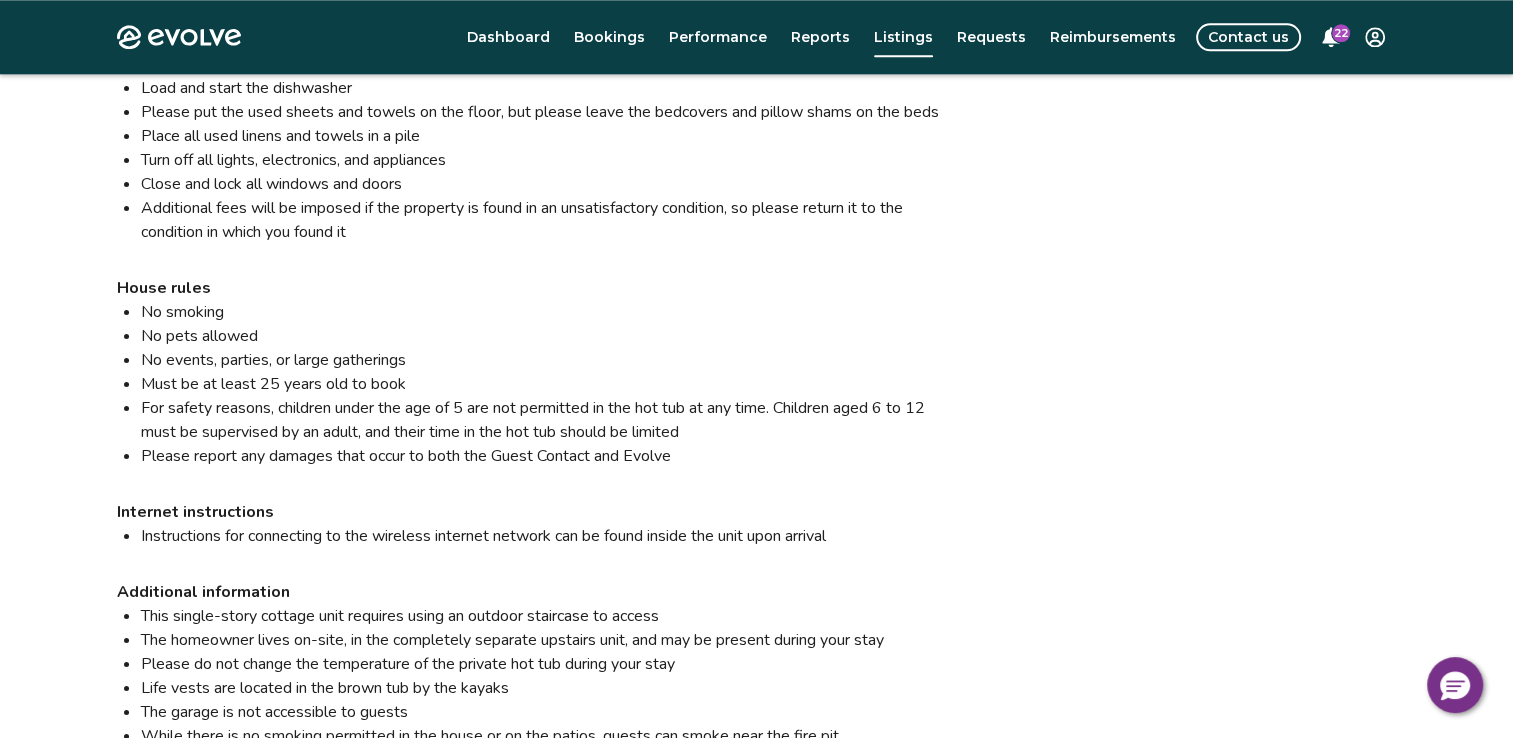scroll, scrollTop: 2648, scrollLeft: 0, axis: vertical 